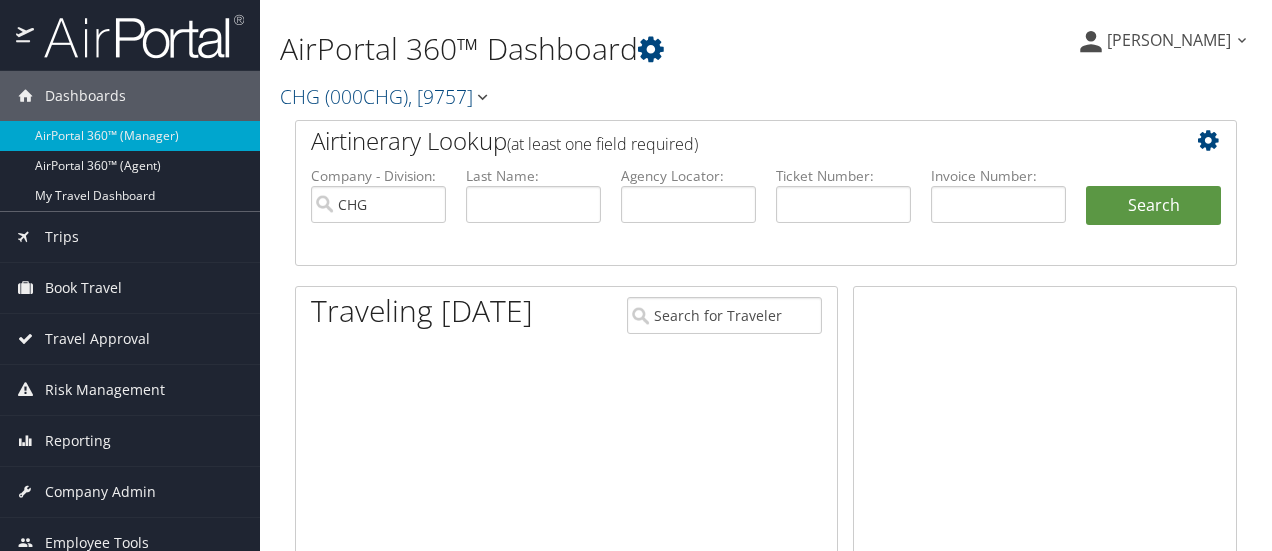 scroll, scrollTop: 0, scrollLeft: 0, axis: both 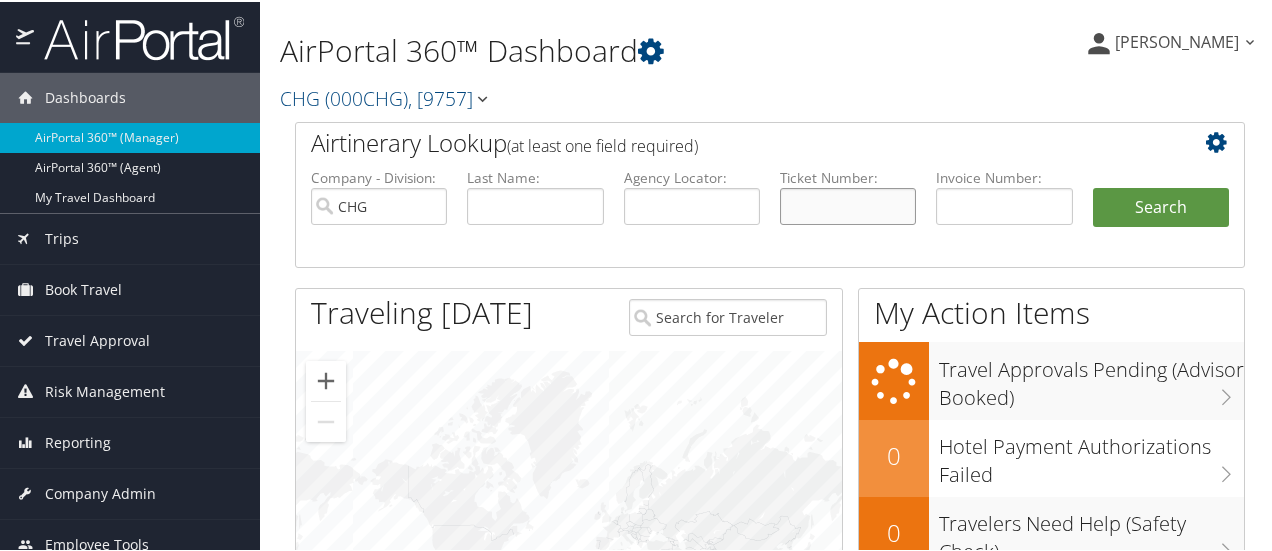 click at bounding box center [848, 204] 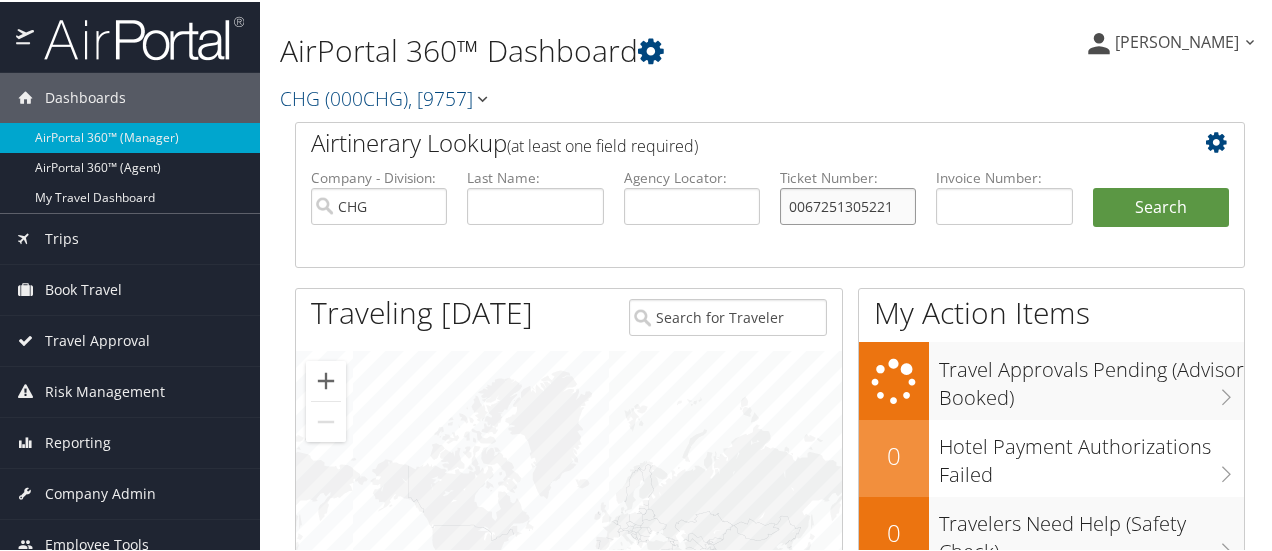 type on "0067251305221" 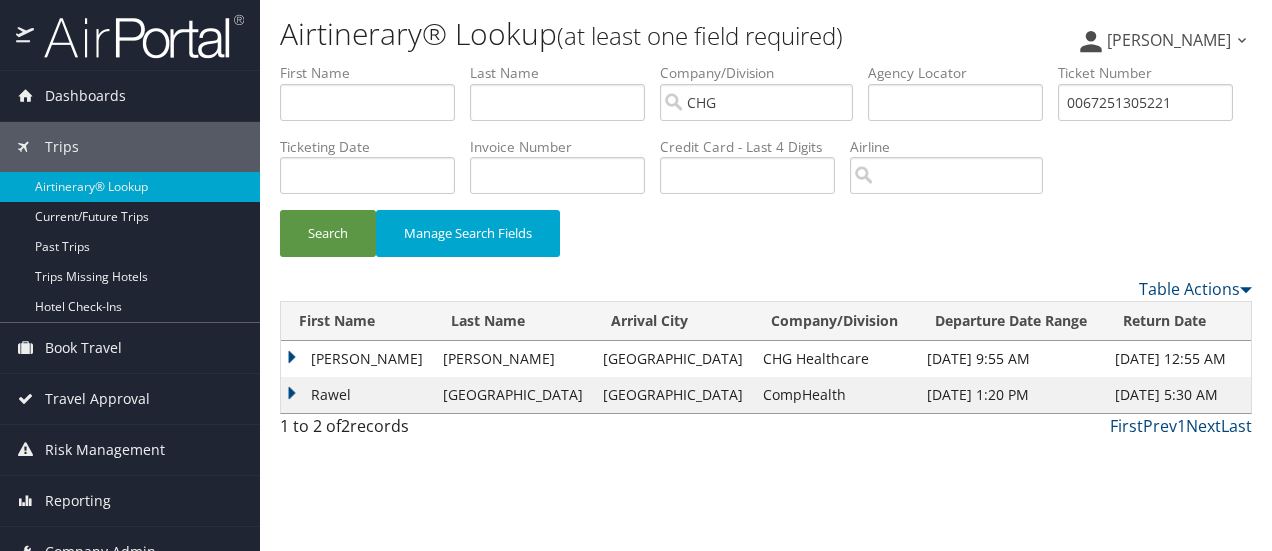scroll, scrollTop: 0, scrollLeft: 0, axis: both 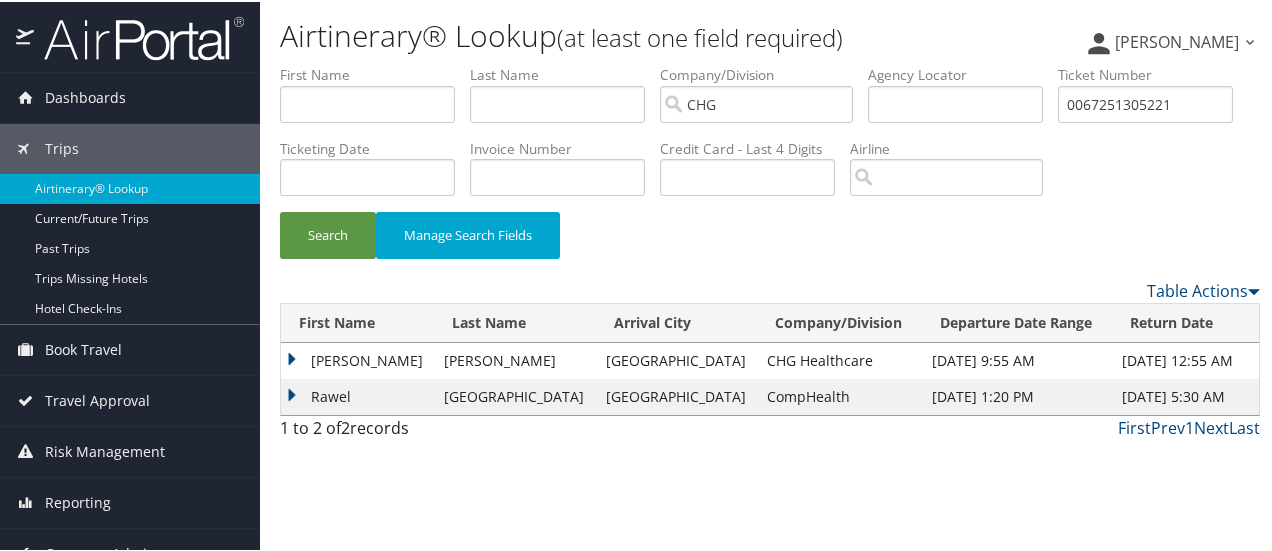click on "Katherine" at bounding box center (357, 359) 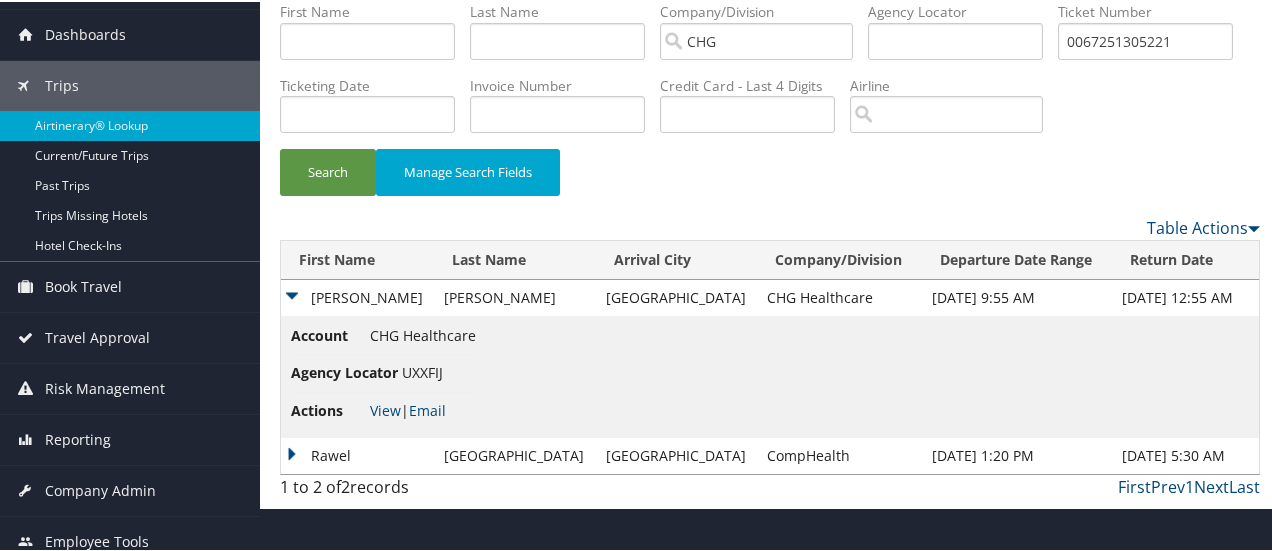 scroll, scrollTop: 90, scrollLeft: 0, axis: vertical 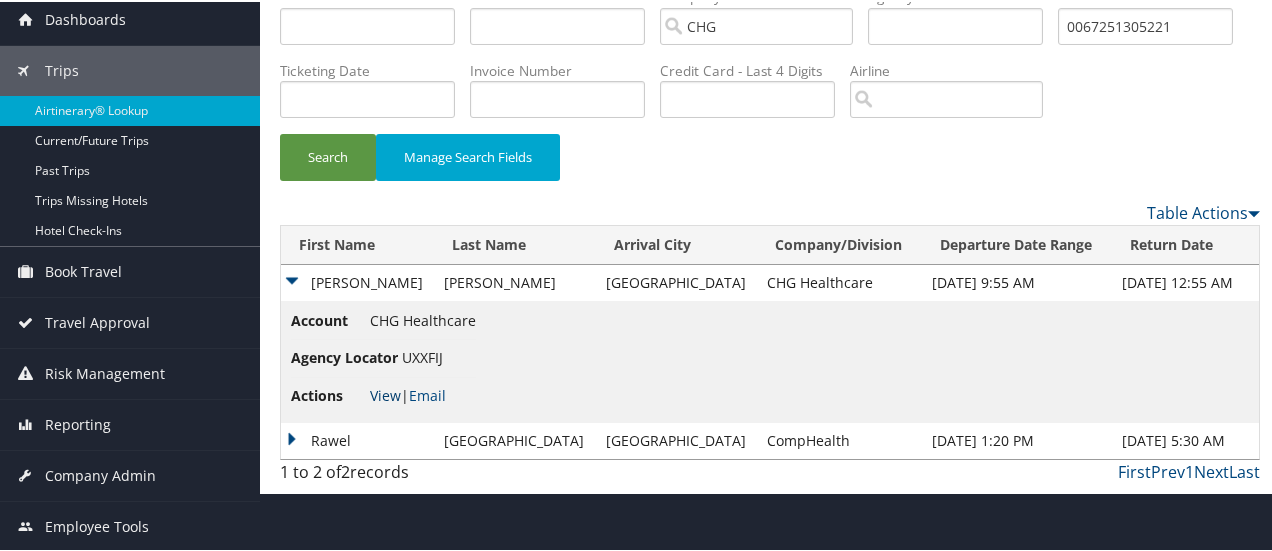 click on "View" at bounding box center [385, 393] 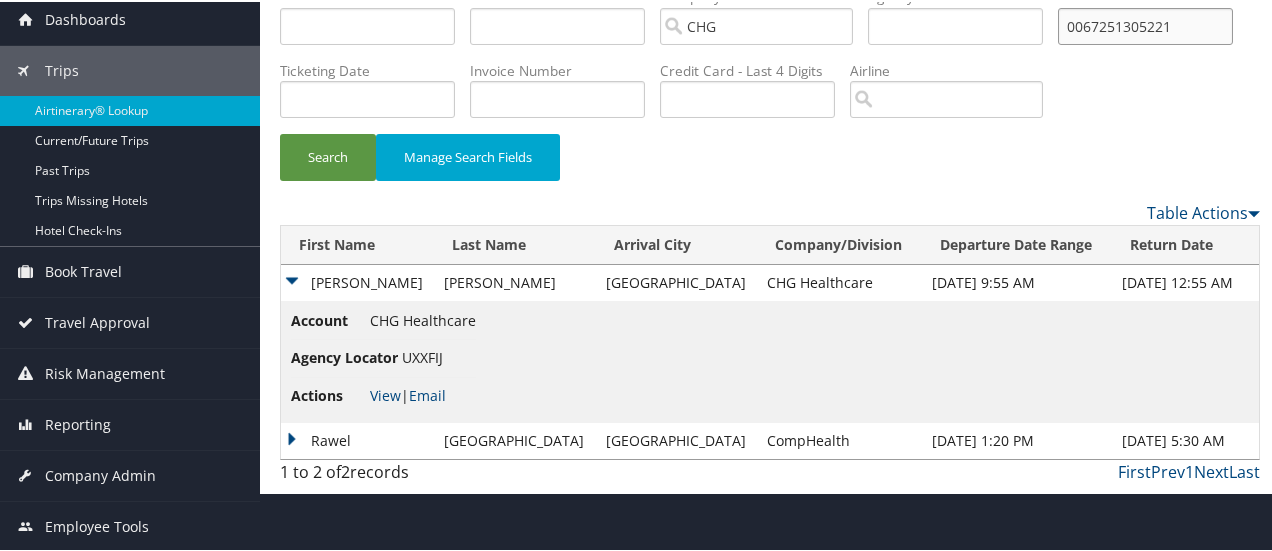click on "0067251305221" at bounding box center (1145, 24) 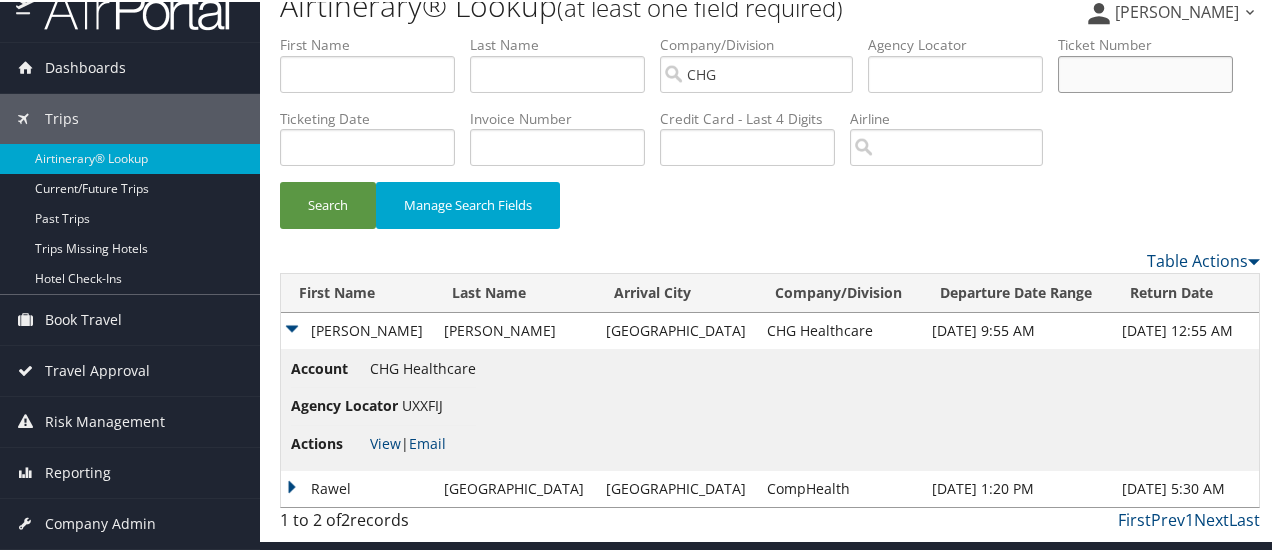 scroll, scrollTop: 0, scrollLeft: 0, axis: both 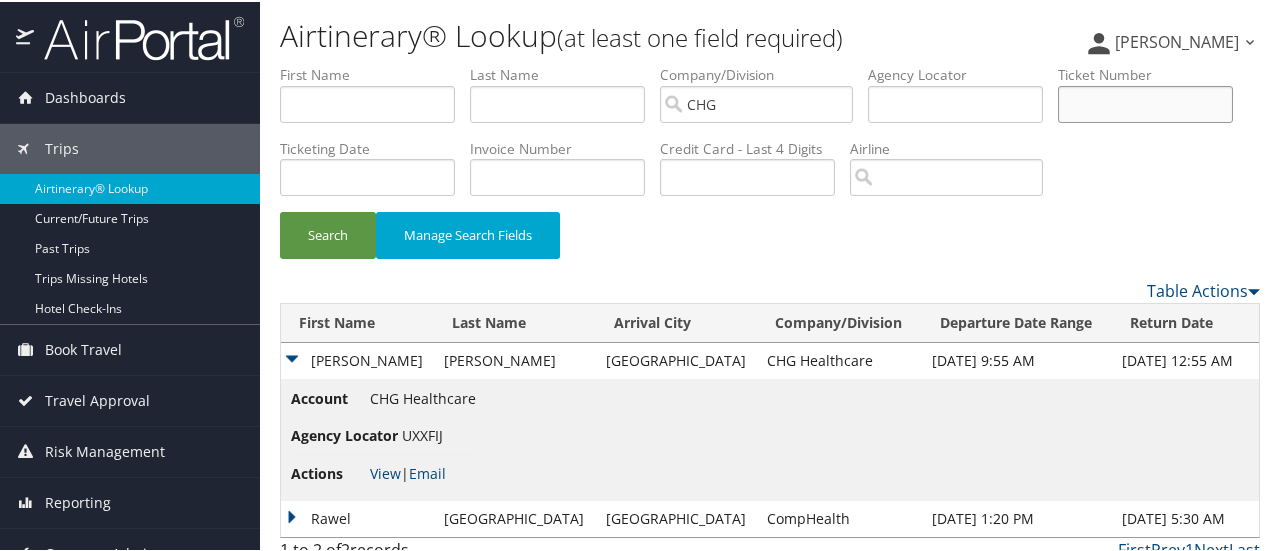 type 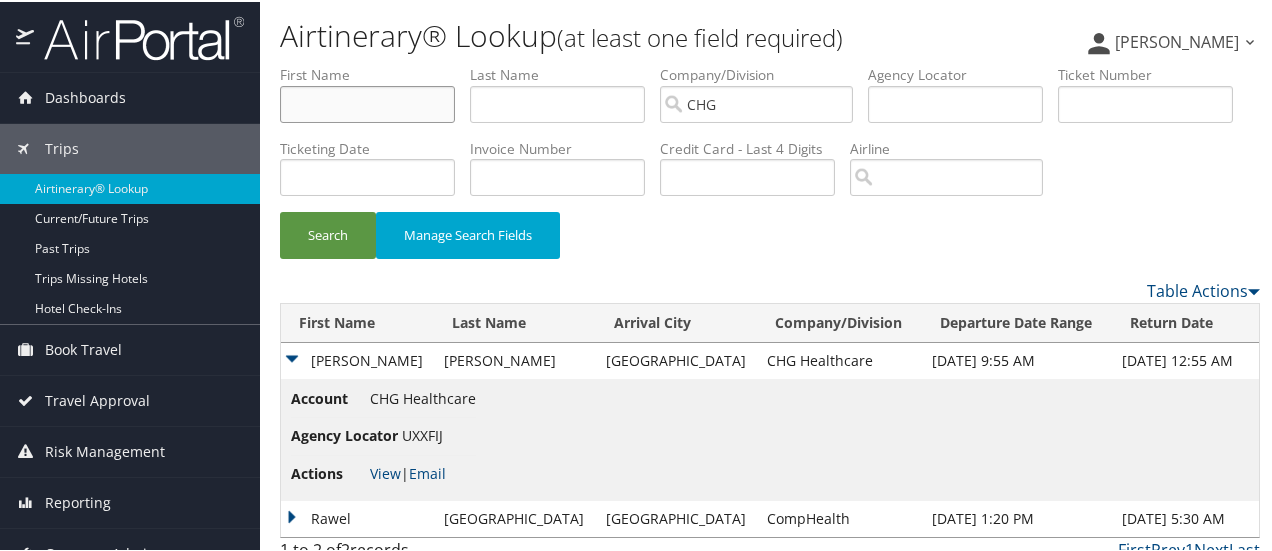 click at bounding box center [367, 102] 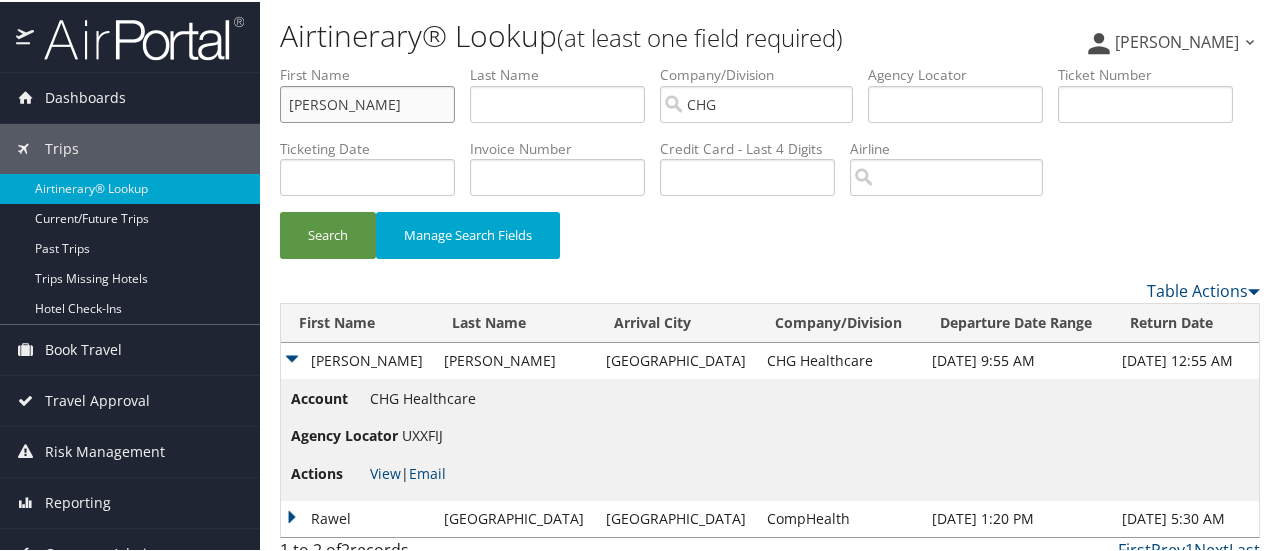 type on "frederick" 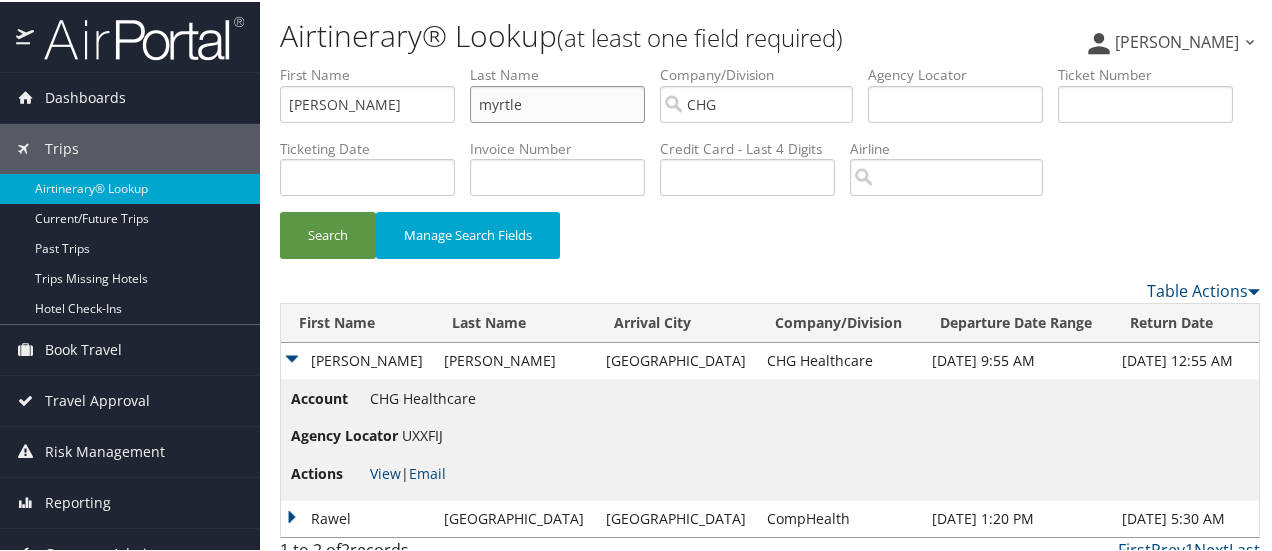 type on "myrtle" 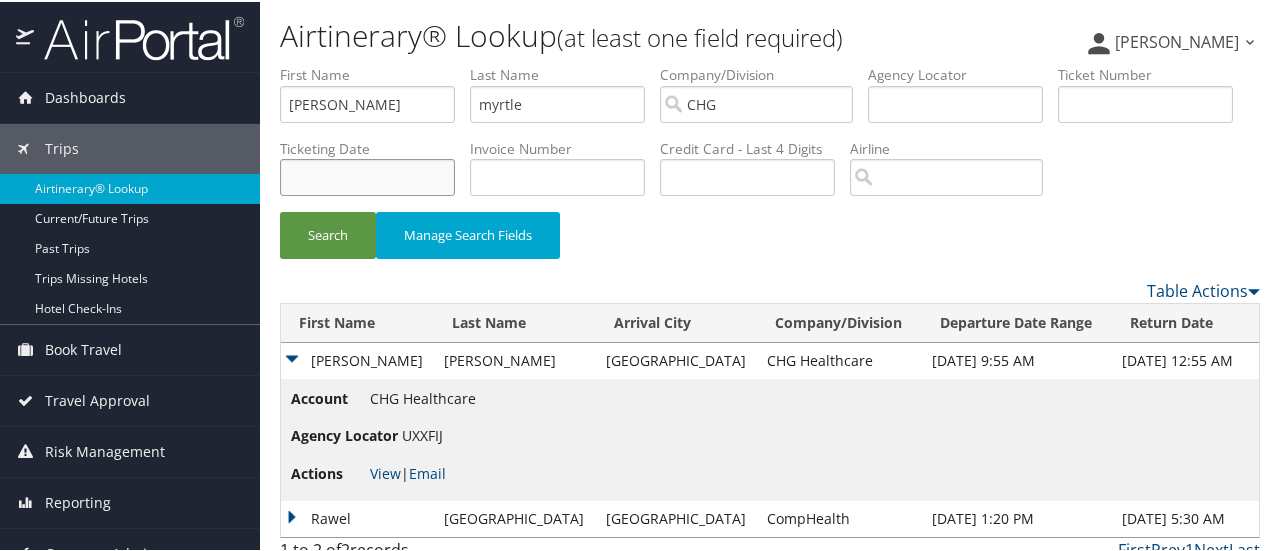 click at bounding box center (367, 175) 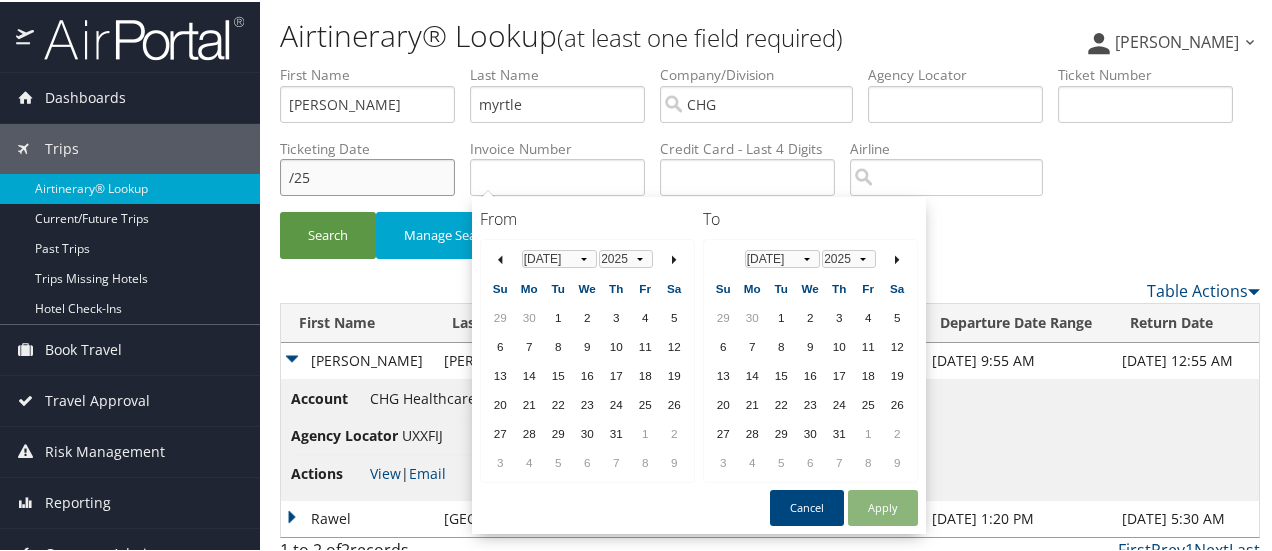 click on "/25" at bounding box center [367, 175] 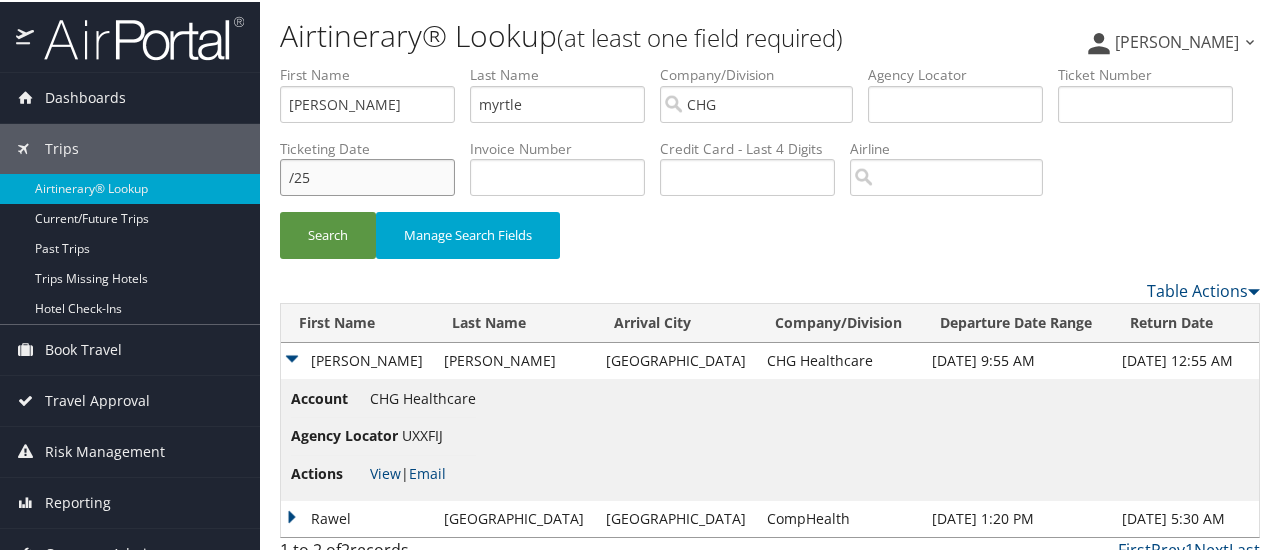 drag, startPoint x: 518, startPoint y: 175, endPoint x: 420, endPoint y: 168, distance: 98.24968 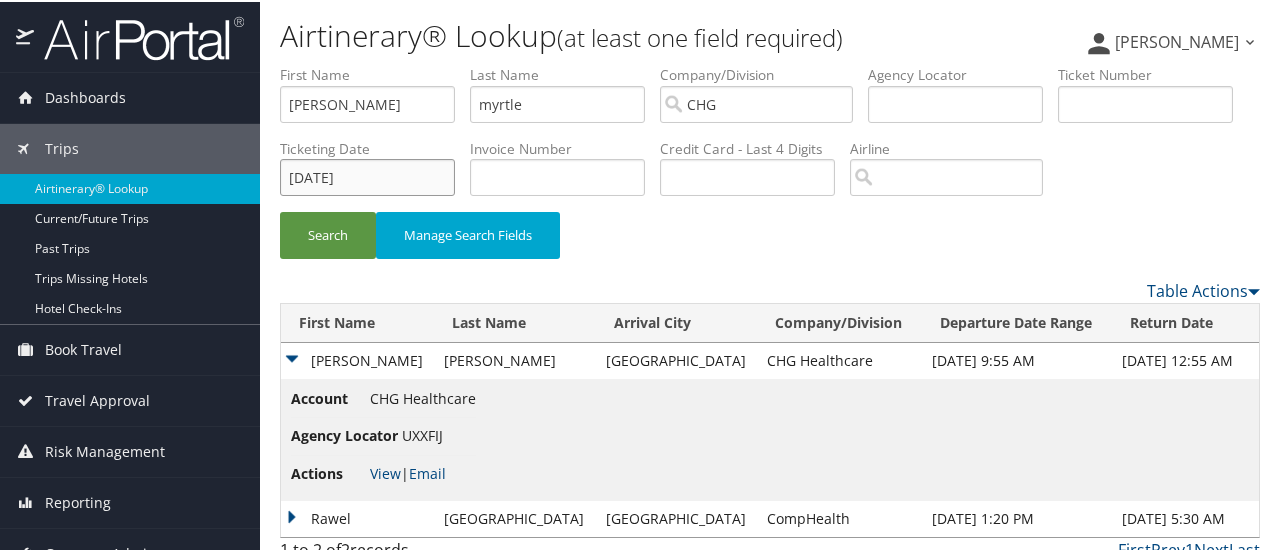 type on "4/29/25" 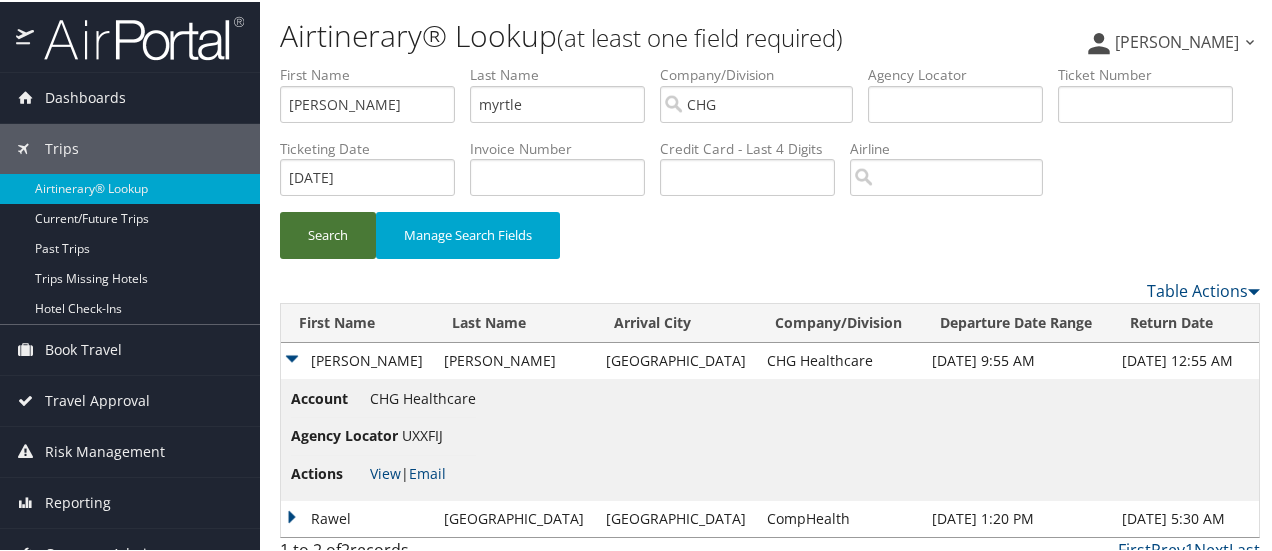 click on "Search" at bounding box center [328, 233] 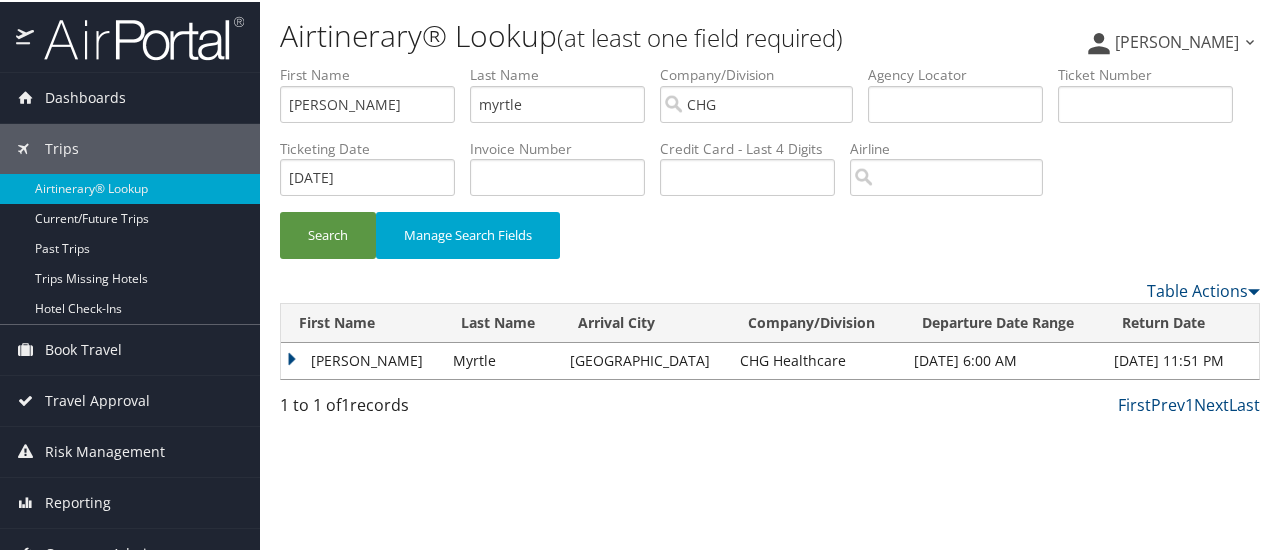 click on "Frederick" at bounding box center [362, 359] 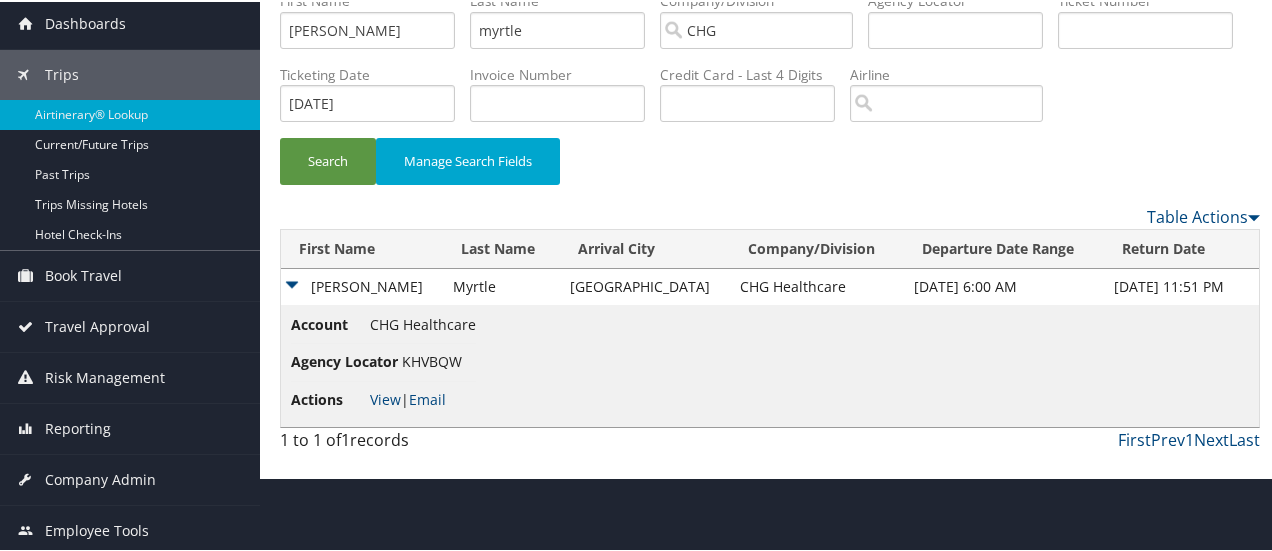 scroll, scrollTop: 74, scrollLeft: 0, axis: vertical 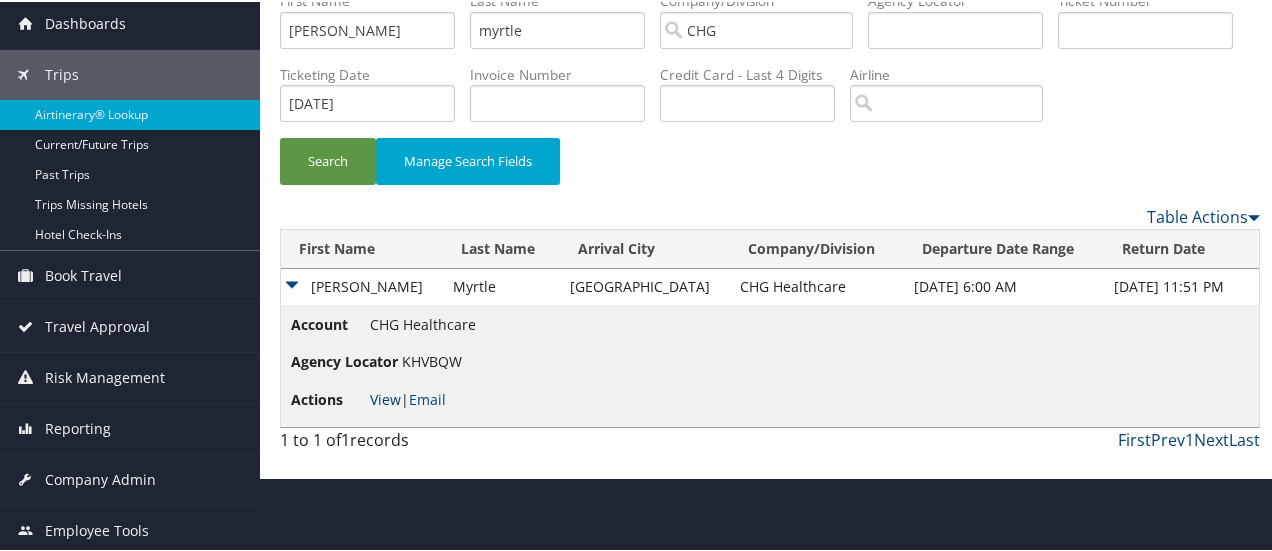 click on "View" at bounding box center (385, 397) 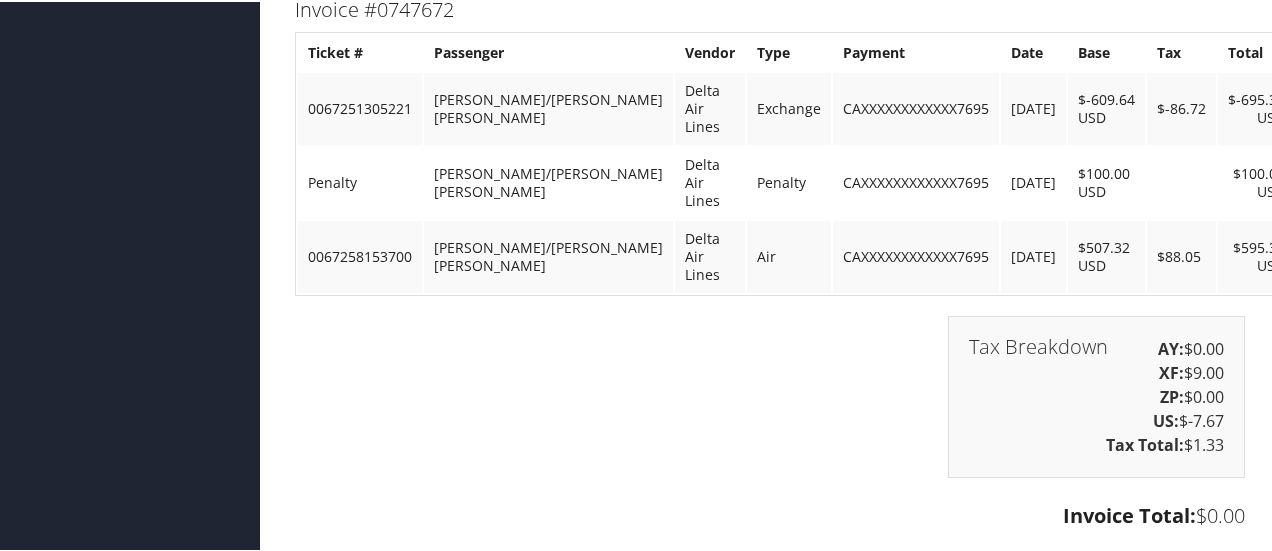 scroll, scrollTop: 2814, scrollLeft: 0, axis: vertical 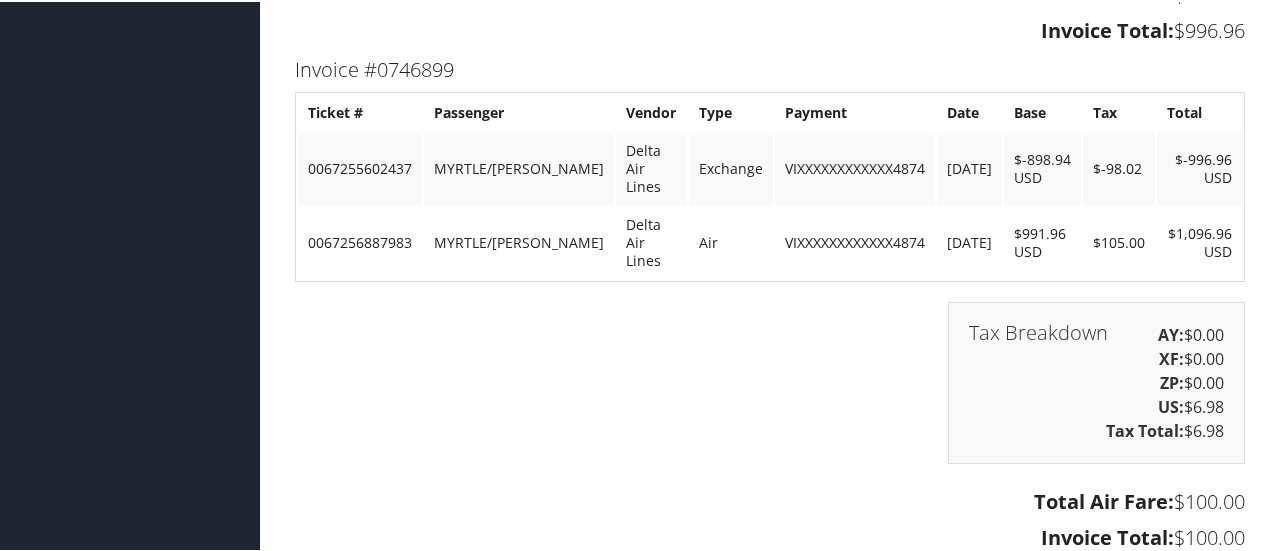 click on "Tax Breakdown
AY:  $0.00
XF:  $0.00
ZP:  $0.00
US:  $6.98
Tax Total:  $6.98" at bounding box center (770, 391) 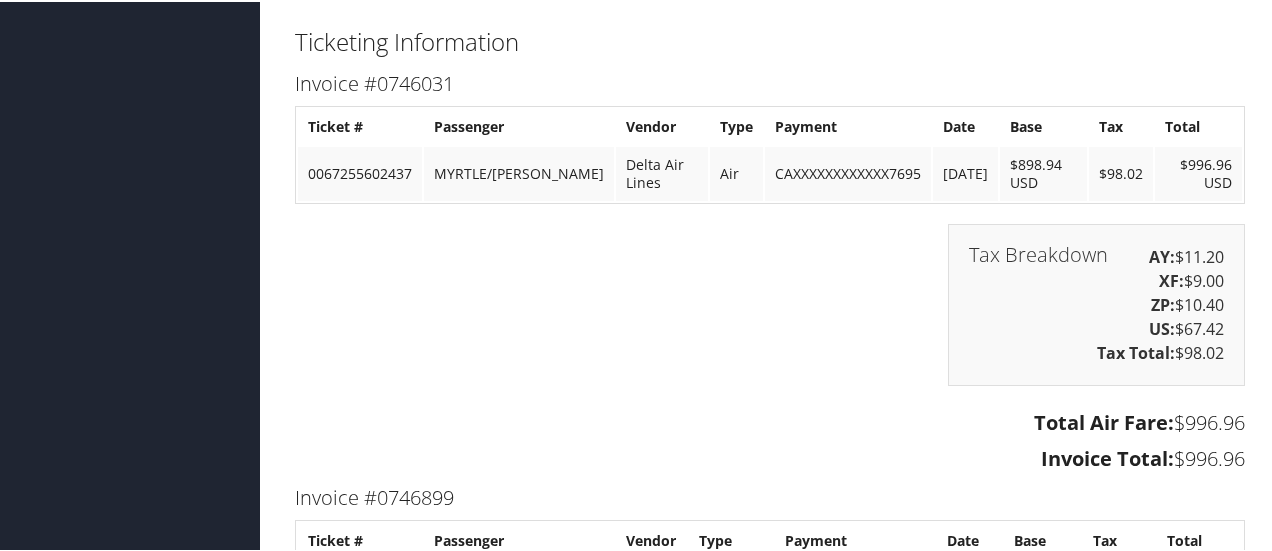 scroll, scrollTop: 1768, scrollLeft: 0, axis: vertical 